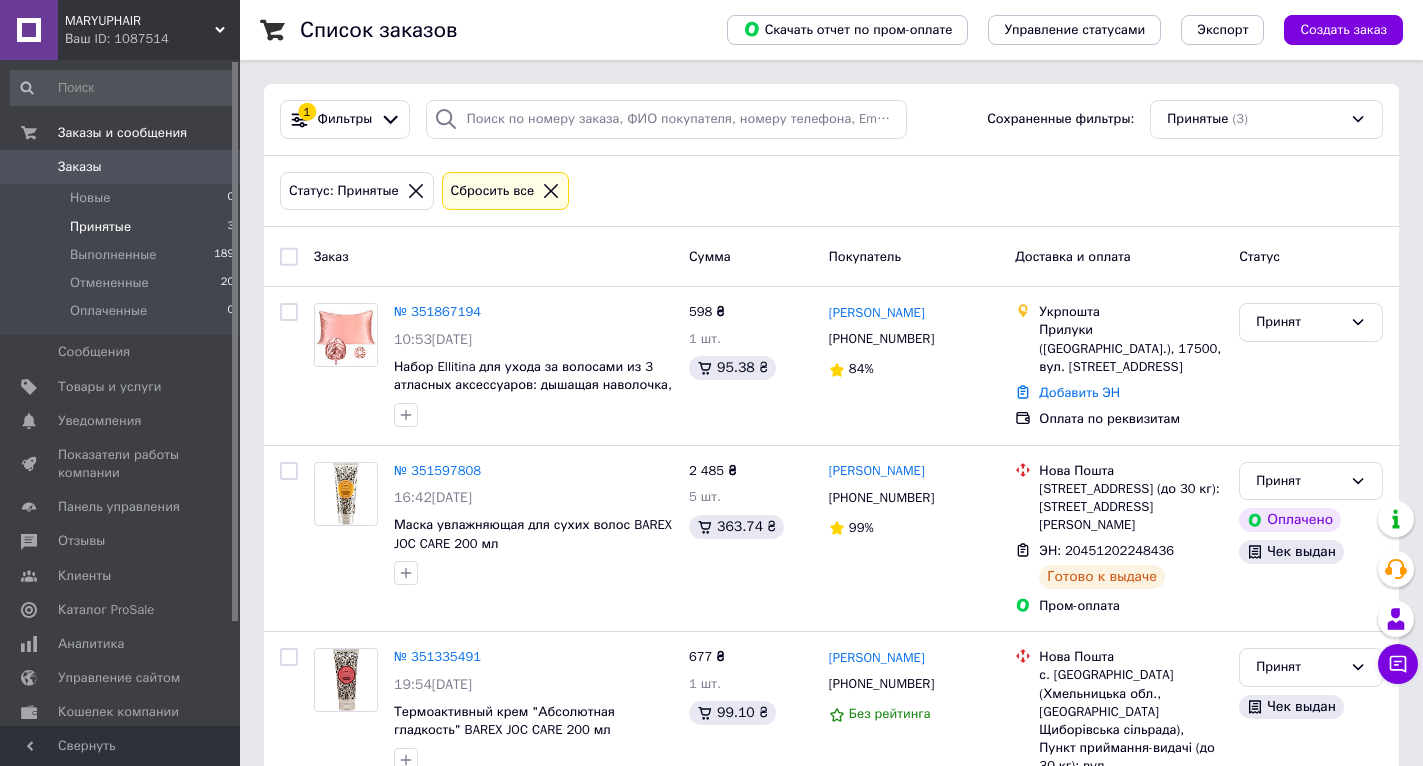 scroll, scrollTop: 0, scrollLeft: 0, axis: both 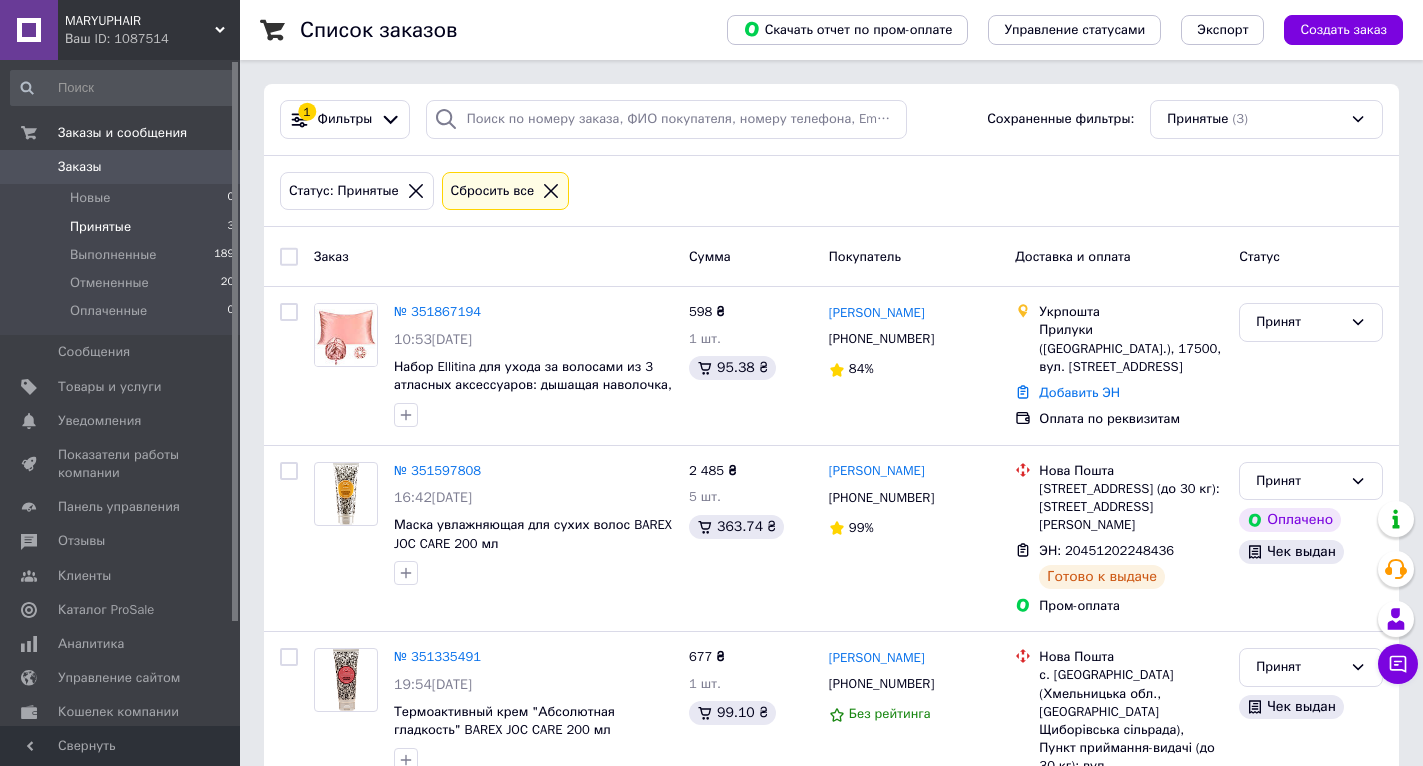 click on "Принятые" at bounding box center [100, 227] 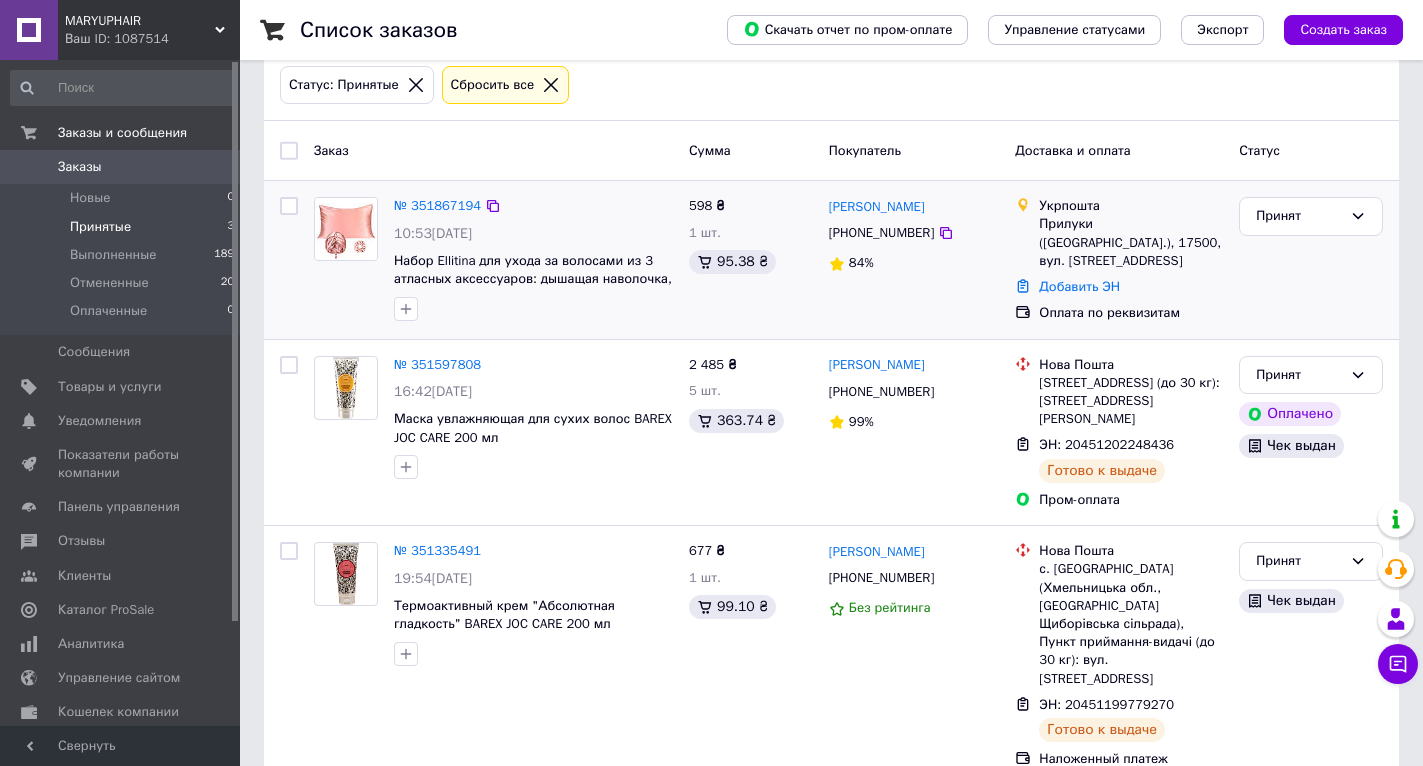 scroll, scrollTop: 110, scrollLeft: 0, axis: vertical 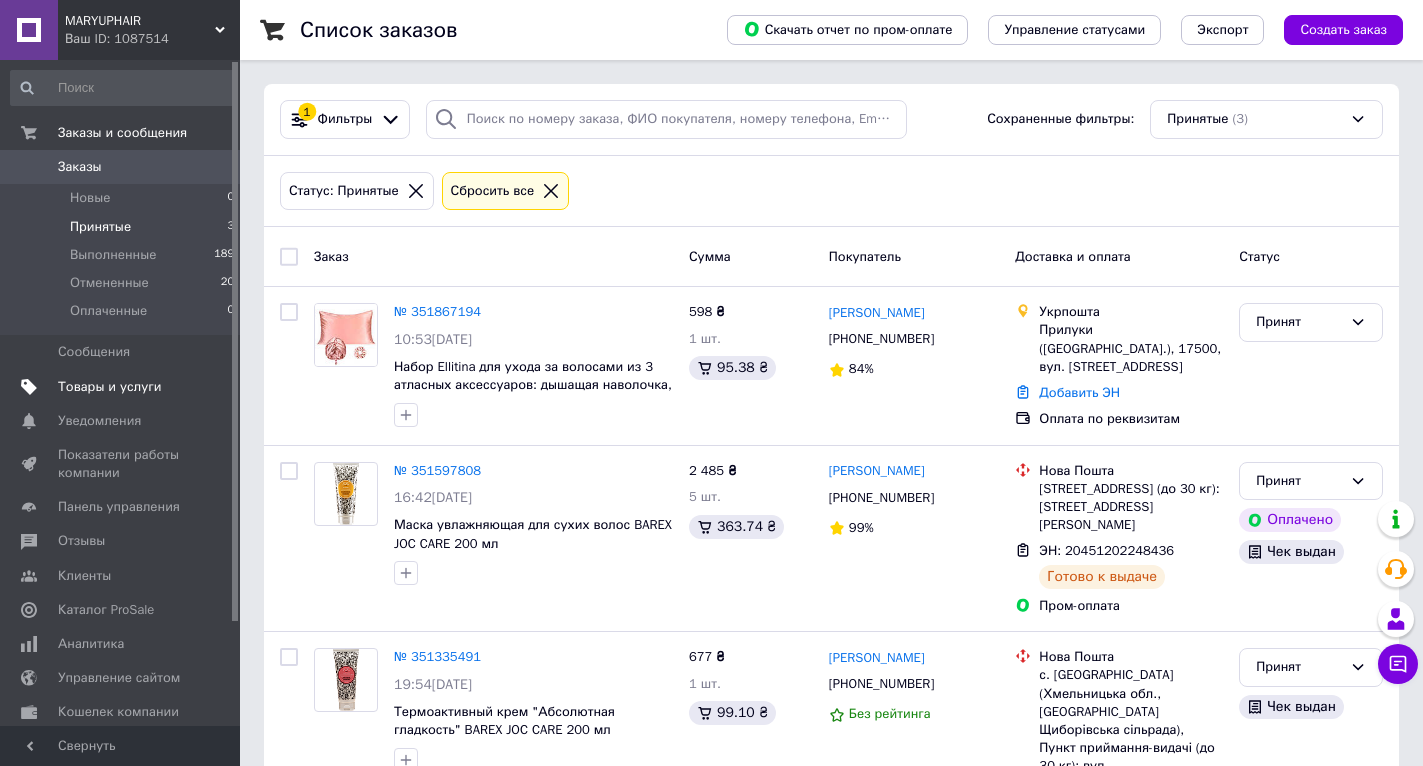 click on "Товары и услуги" at bounding box center (110, 387) 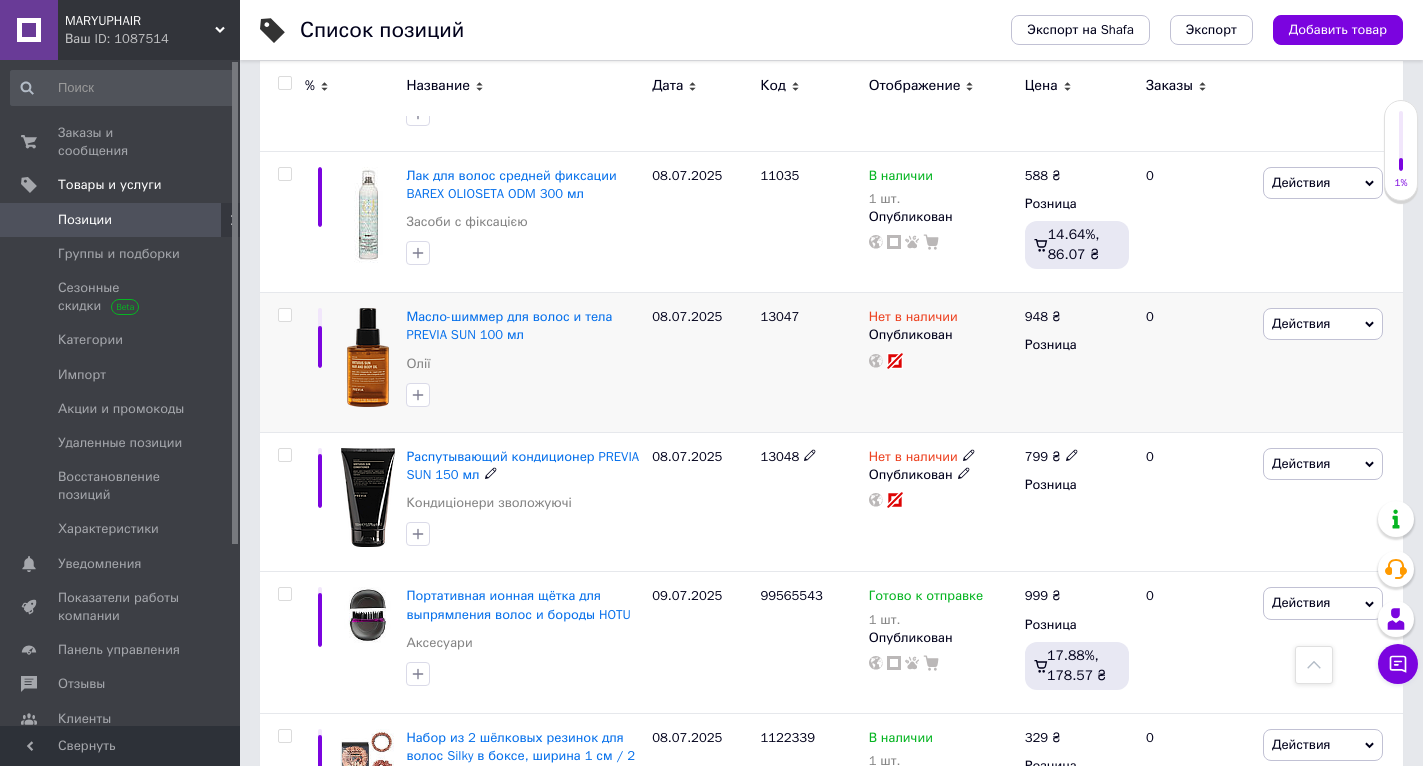 scroll, scrollTop: 2100, scrollLeft: 0, axis: vertical 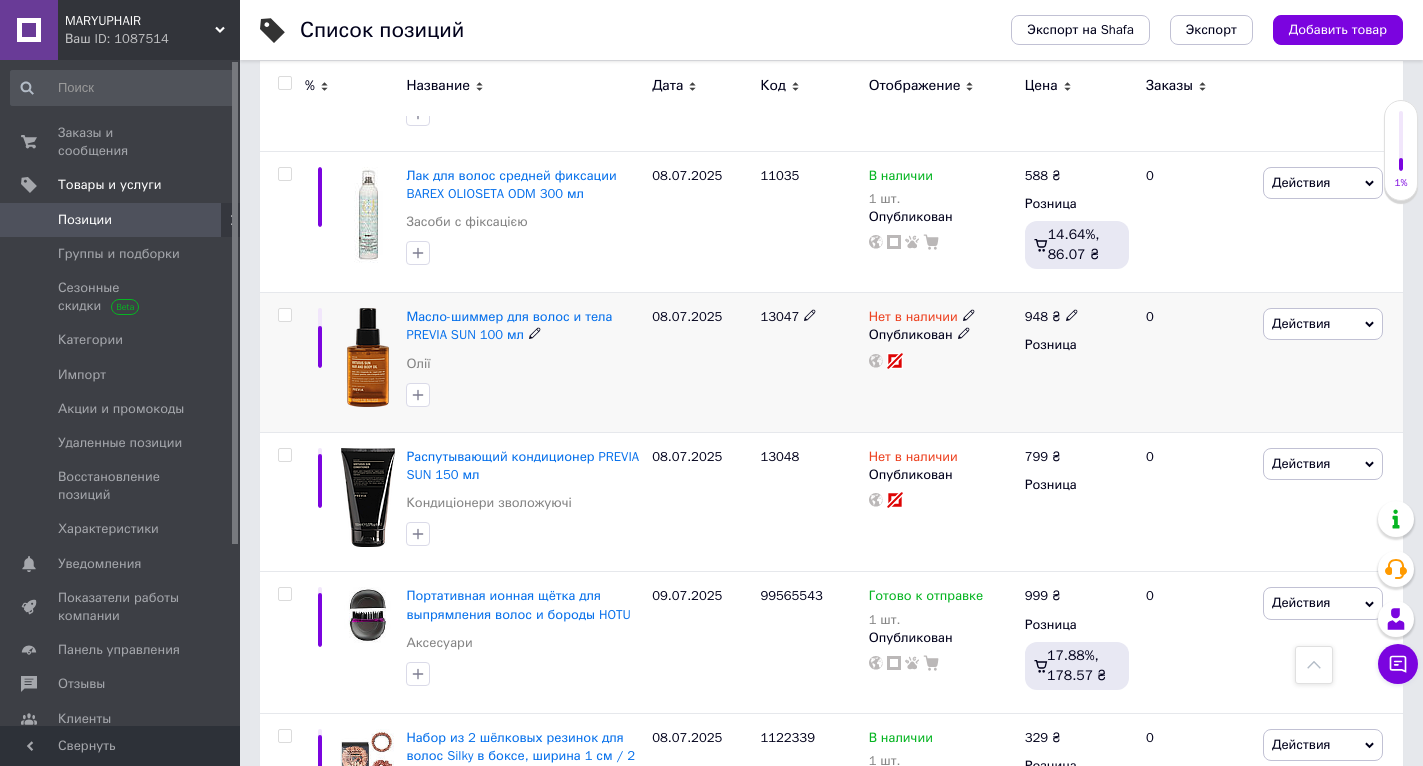 click 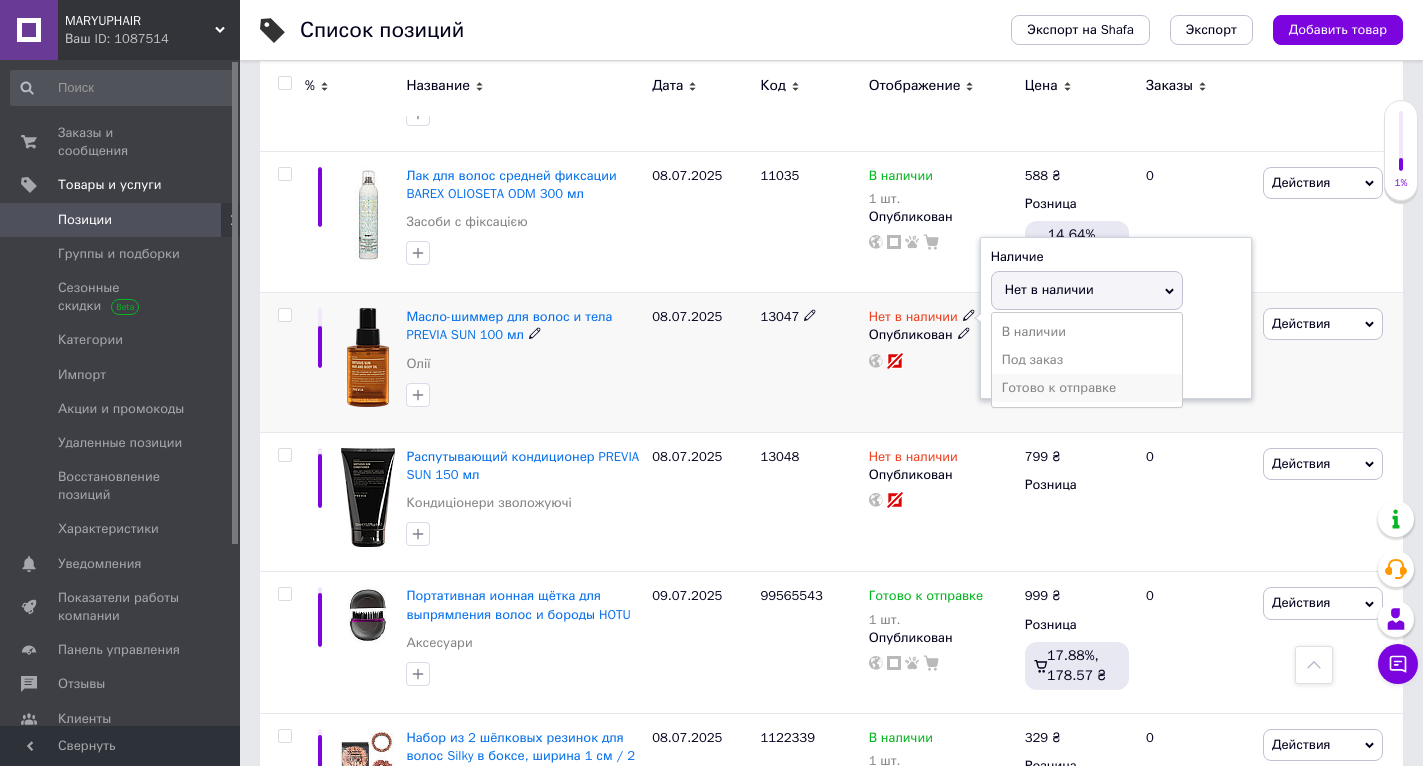 click on "Готово к отправке" at bounding box center (1087, 388) 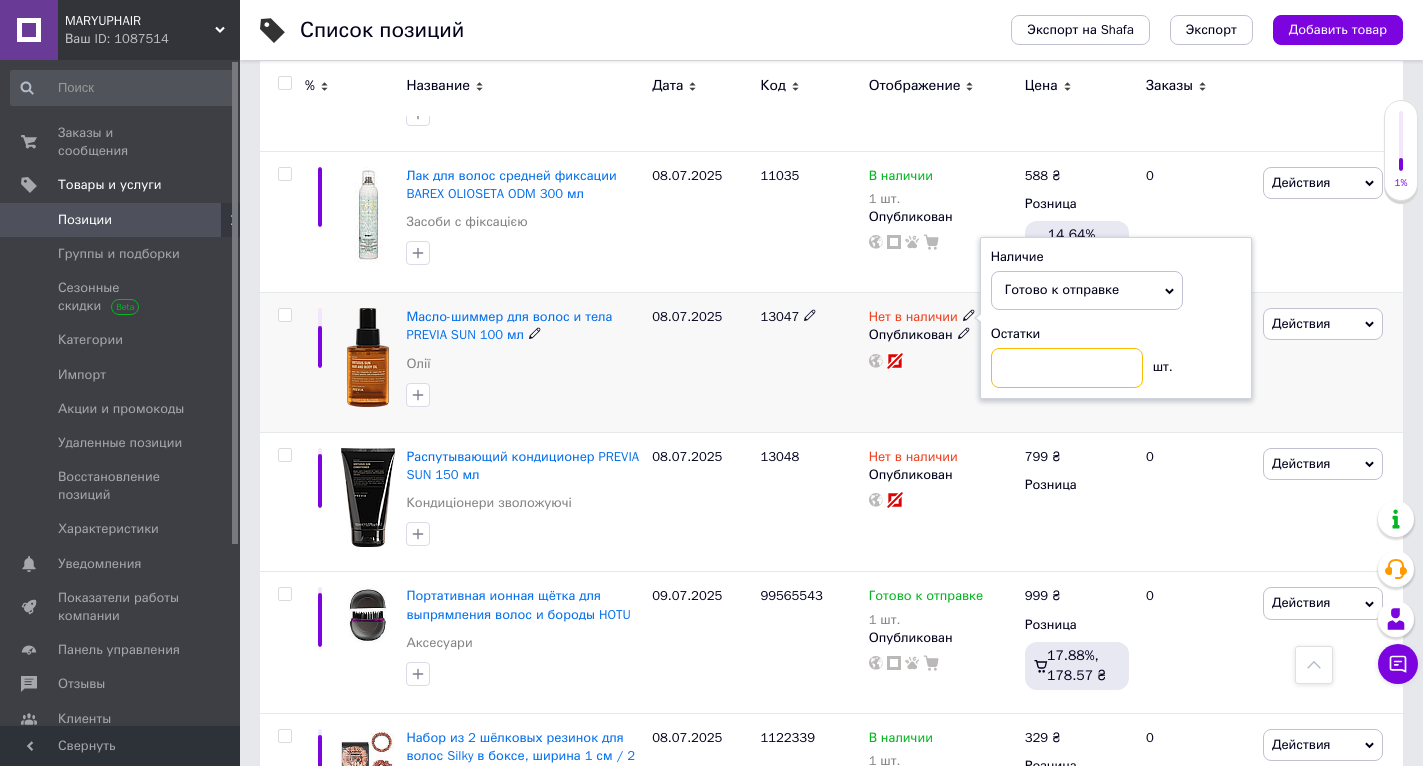 click at bounding box center (1067, 368) 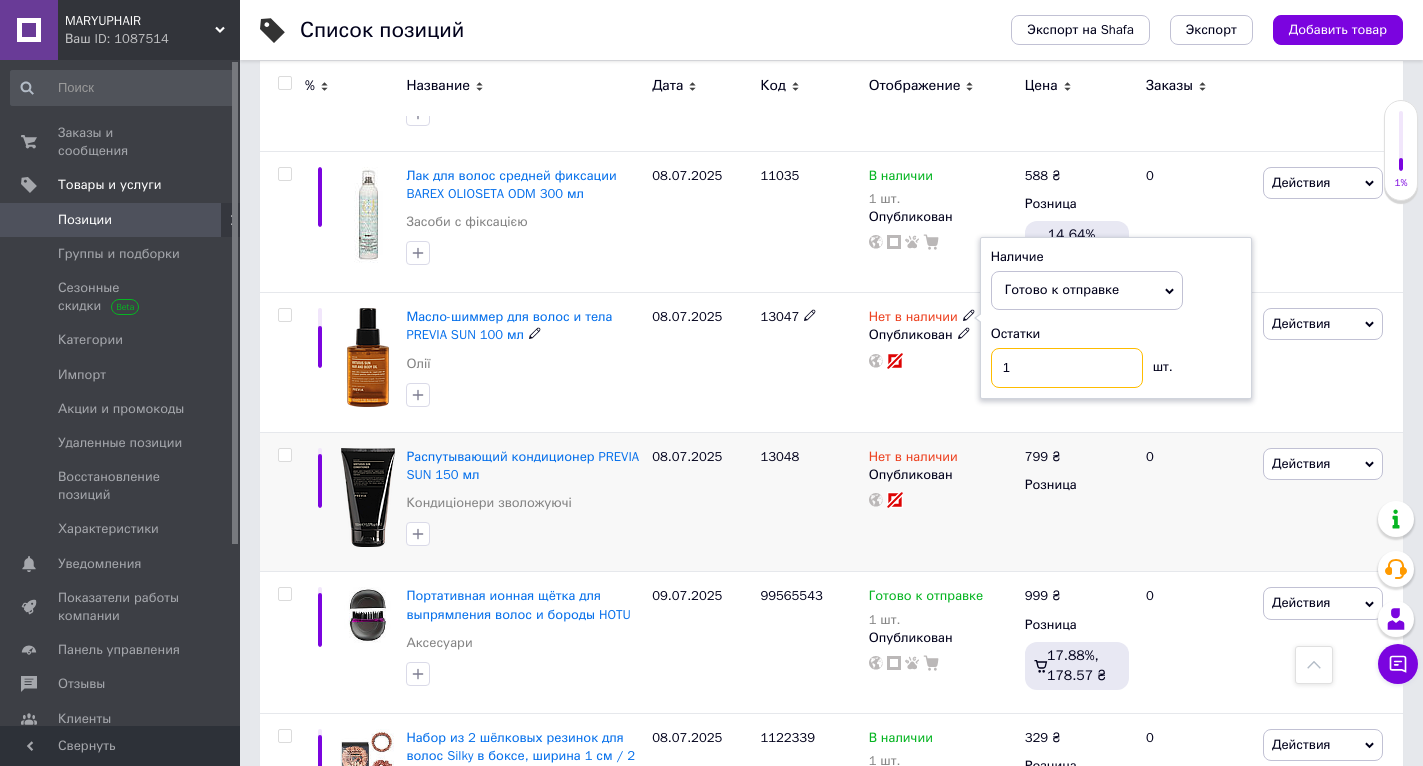 type on "1" 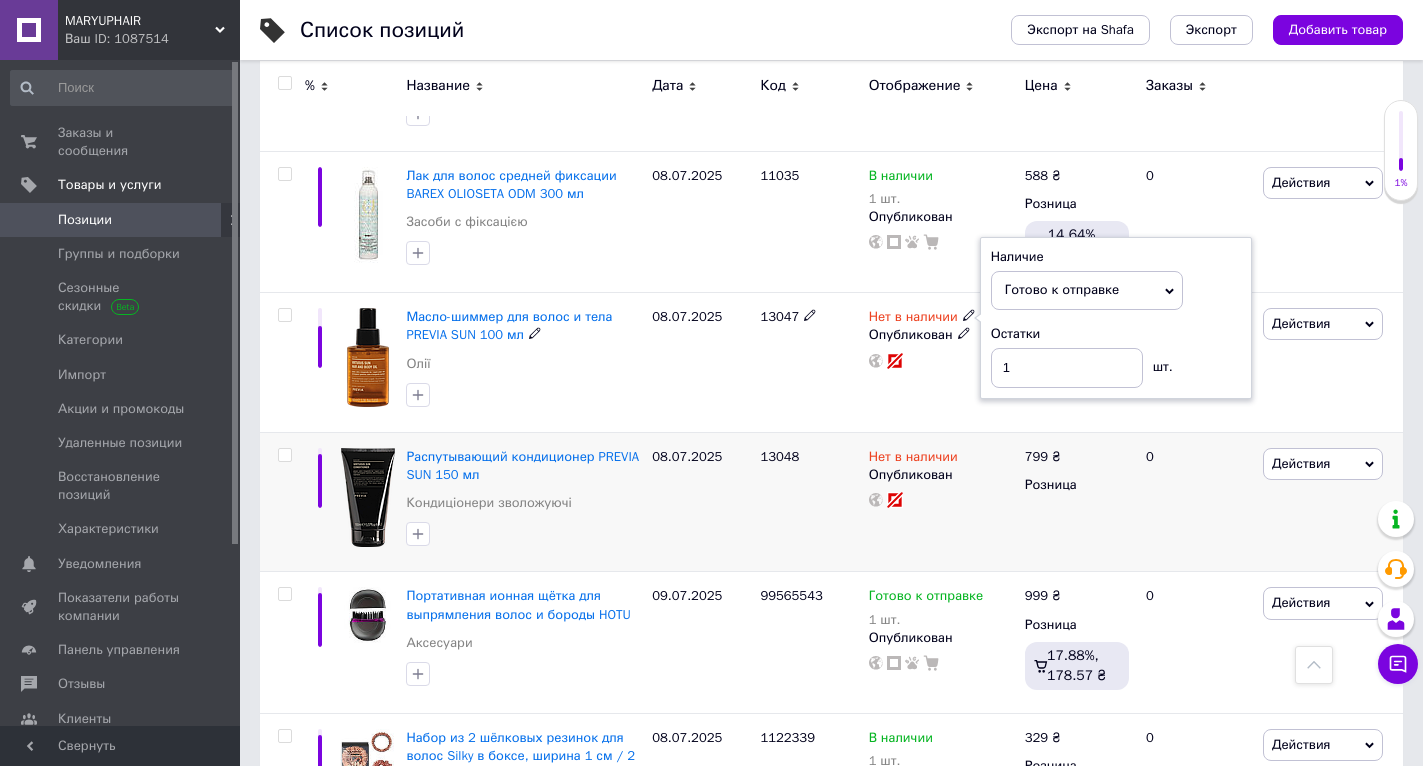 click on "Нет в наличии Опубликован" at bounding box center [942, 502] 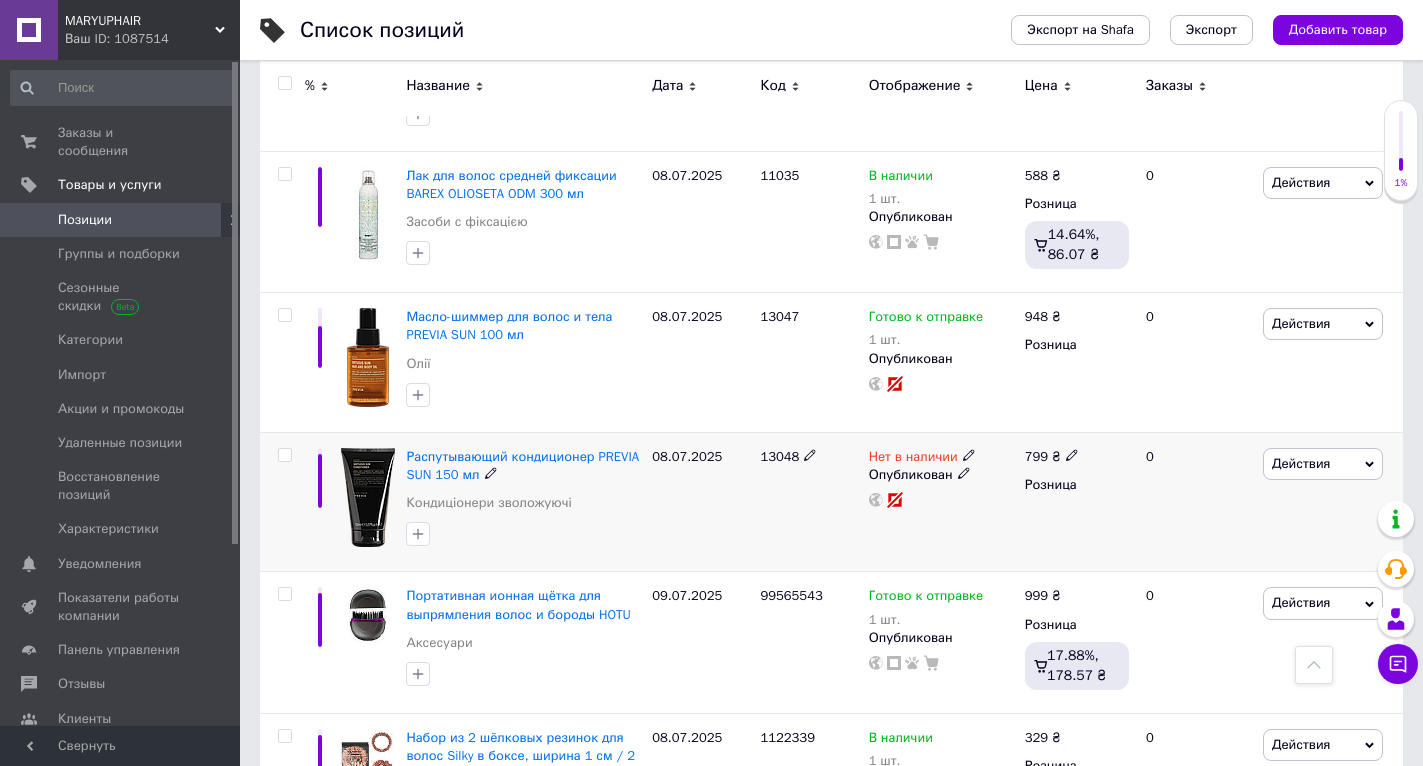 click 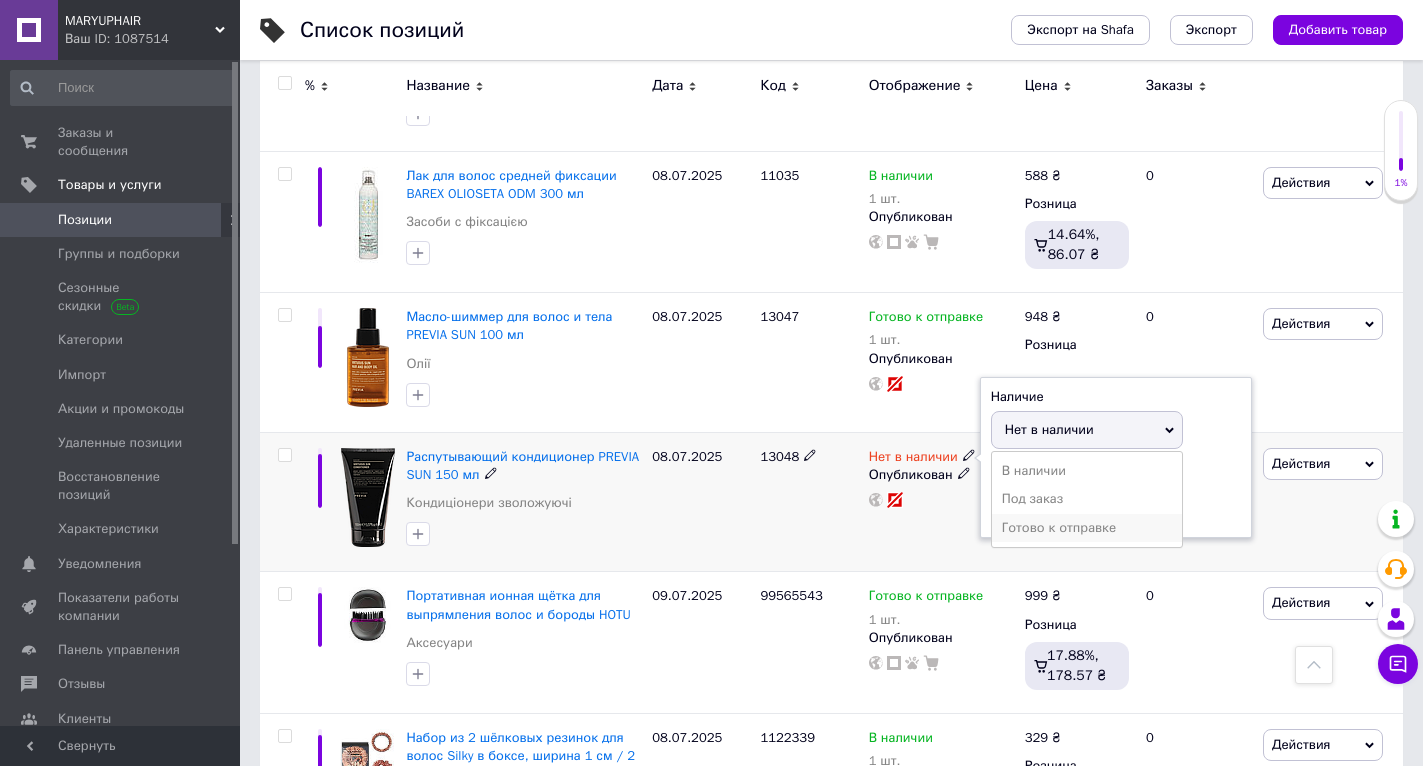 click on "Готово к отправке" at bounding box center (1087, 528) 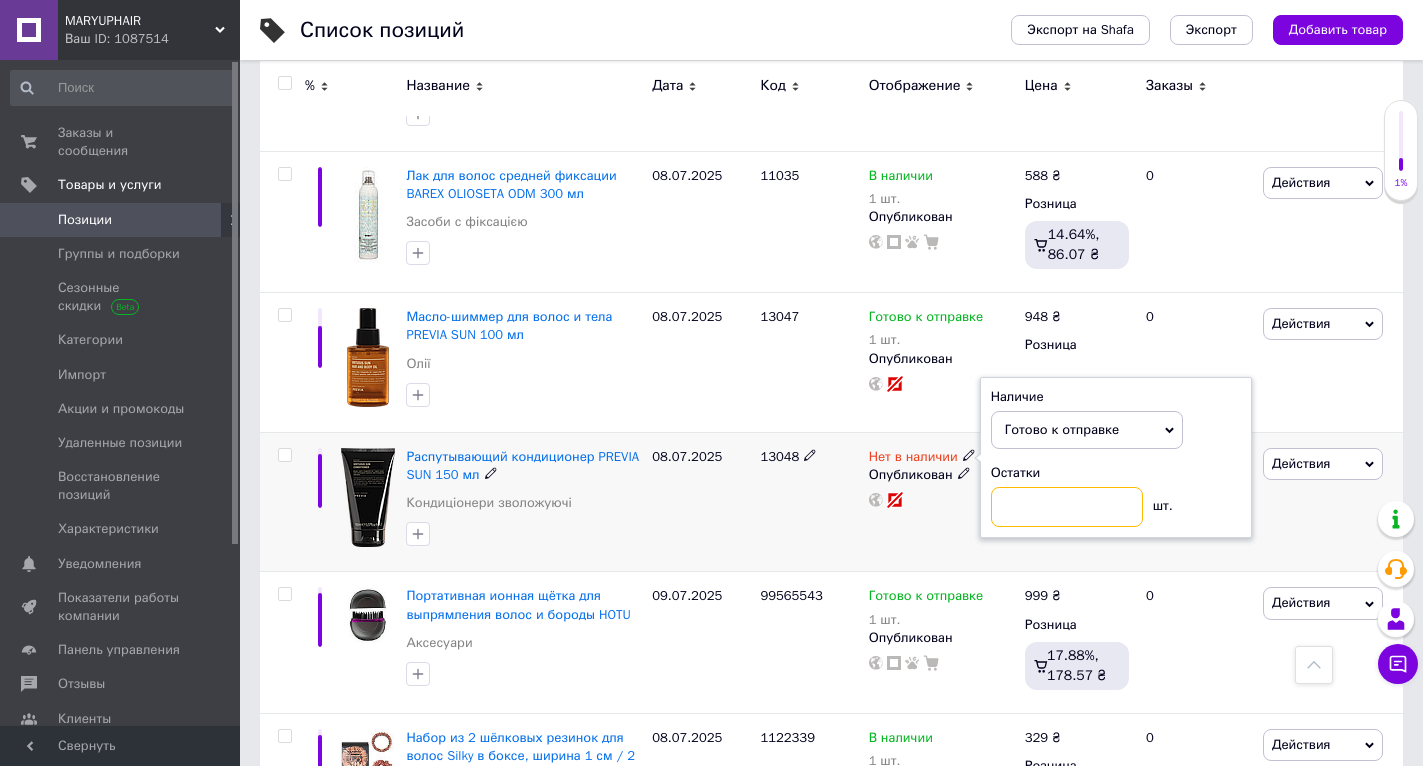 click at bounding box center (1067, 507) 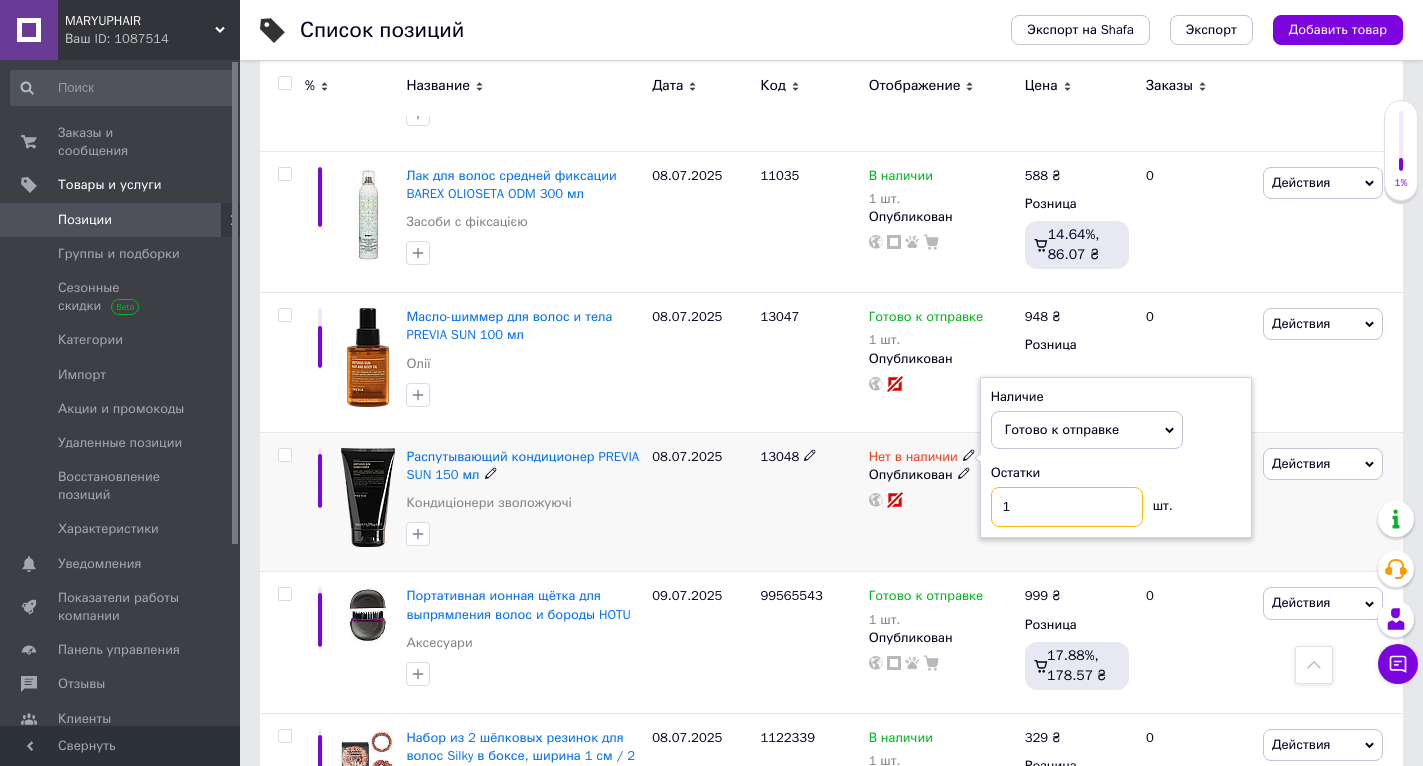 type on "1" 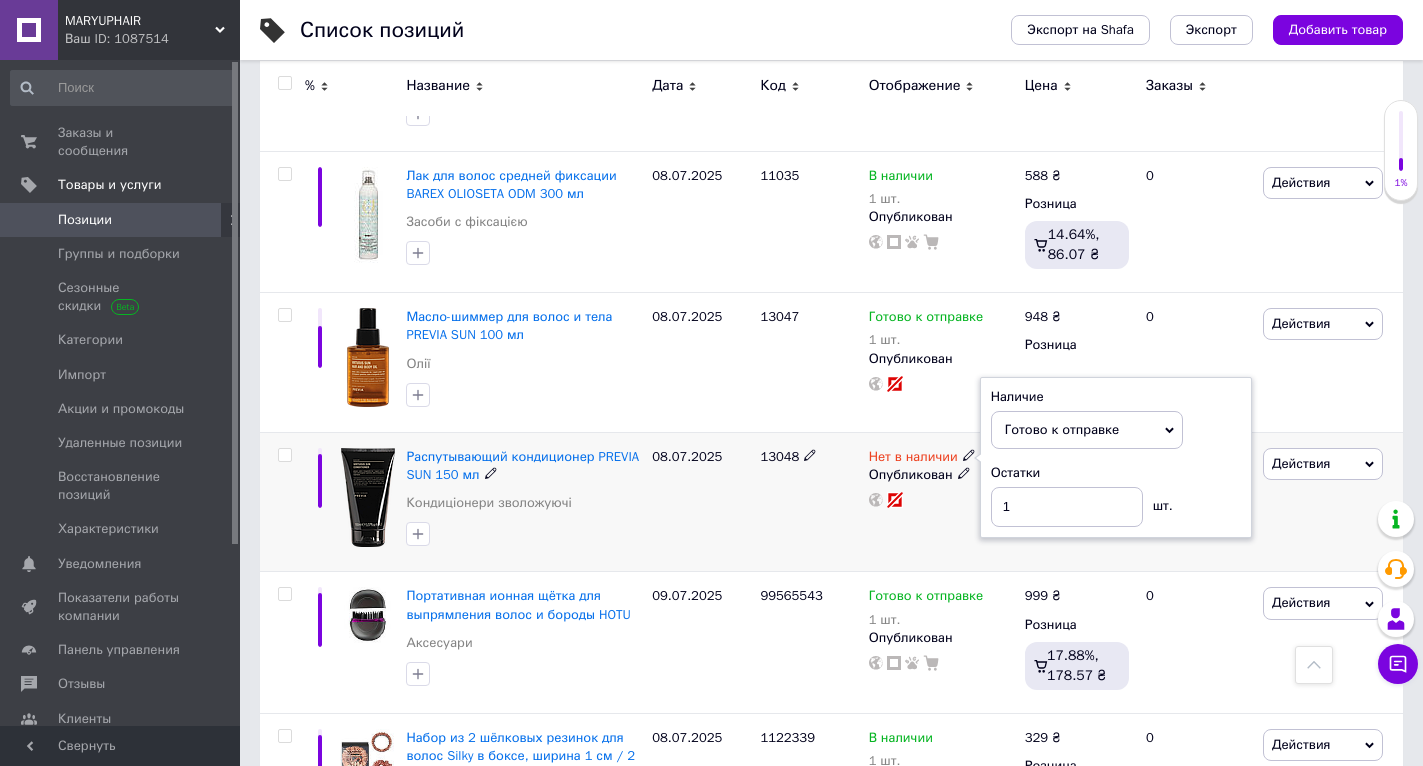 click on "Нет в наличии Наличие Готово к отправке В наличии Нет в наличии Под заказ Остатки 1 шт. Опубликован" at bounding box center (942, 502) 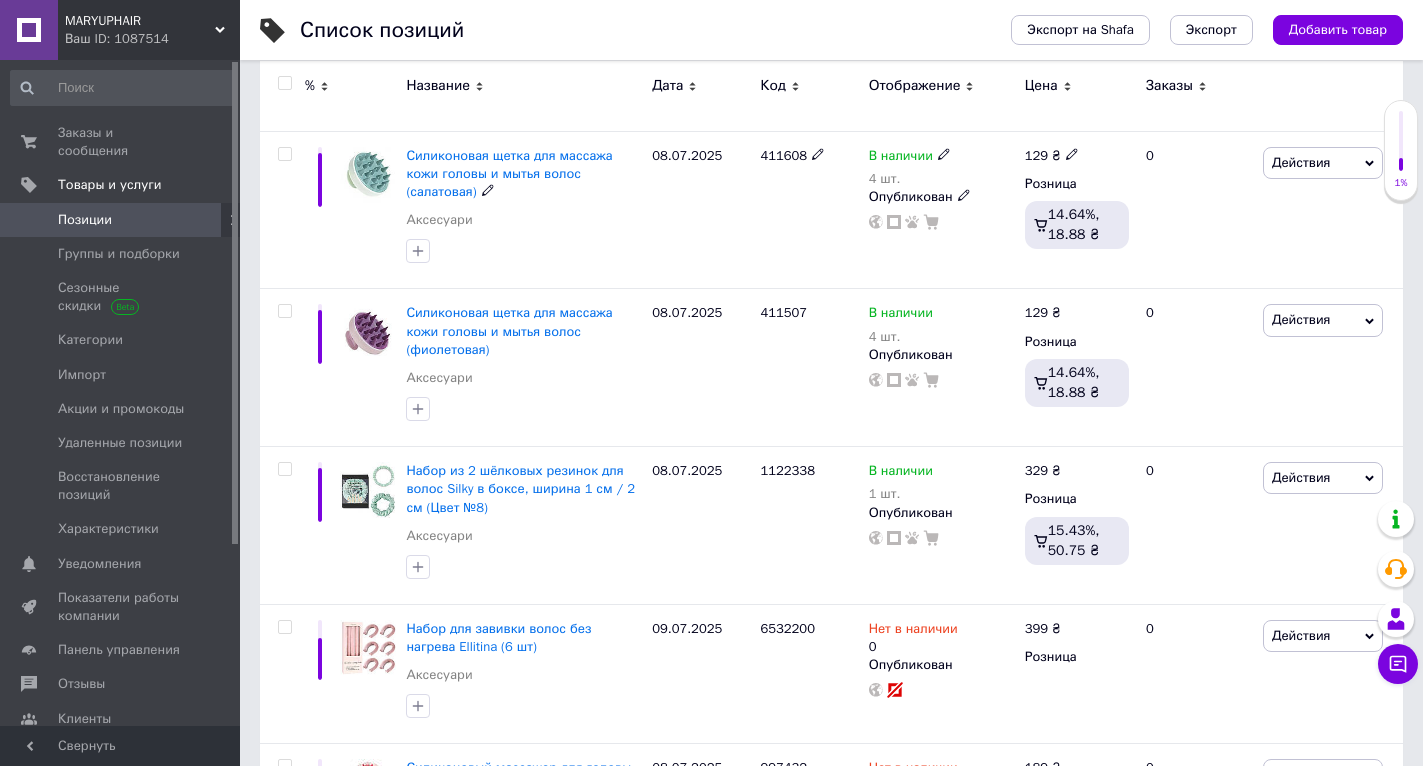 scroll, scrollTop: 0, scrollLeft: 0, axis: both 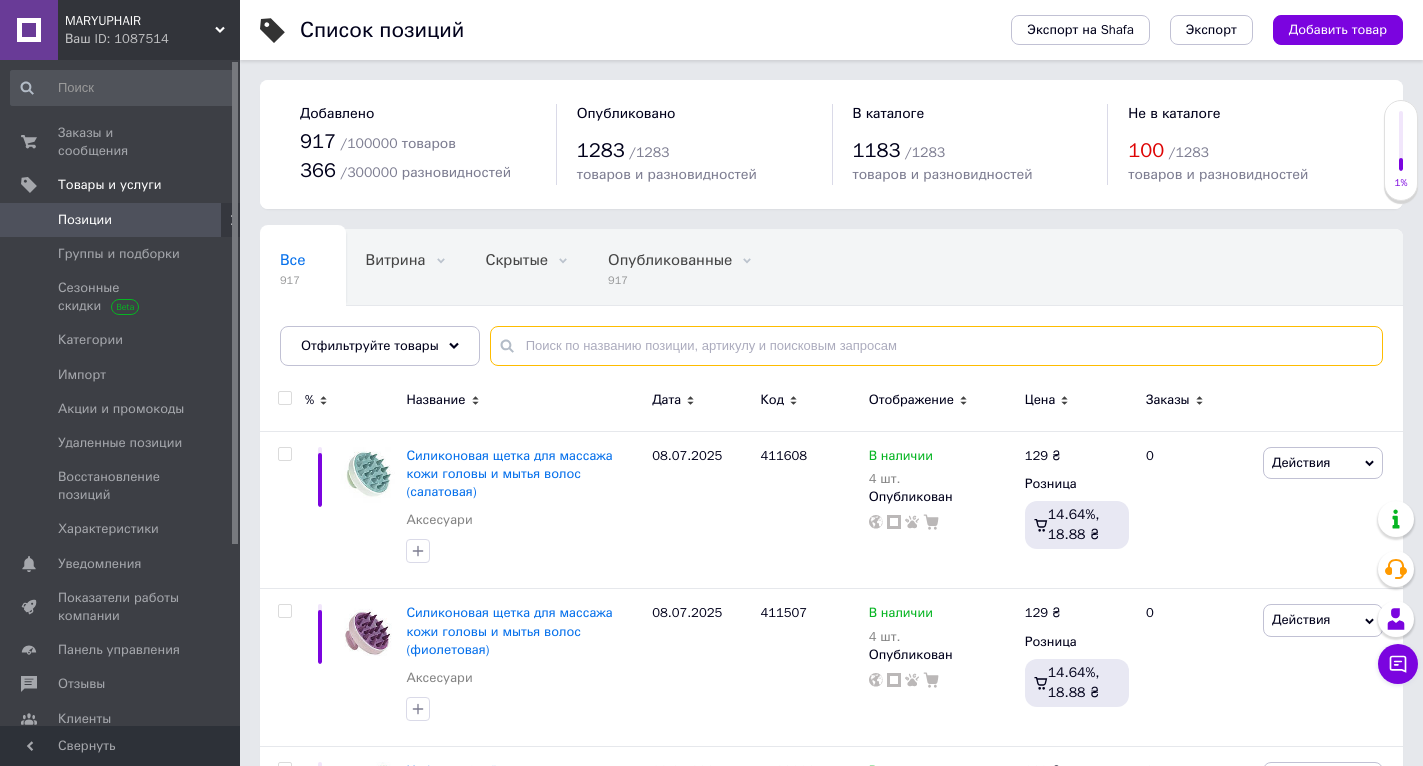 click at bounding box center [936, 346] 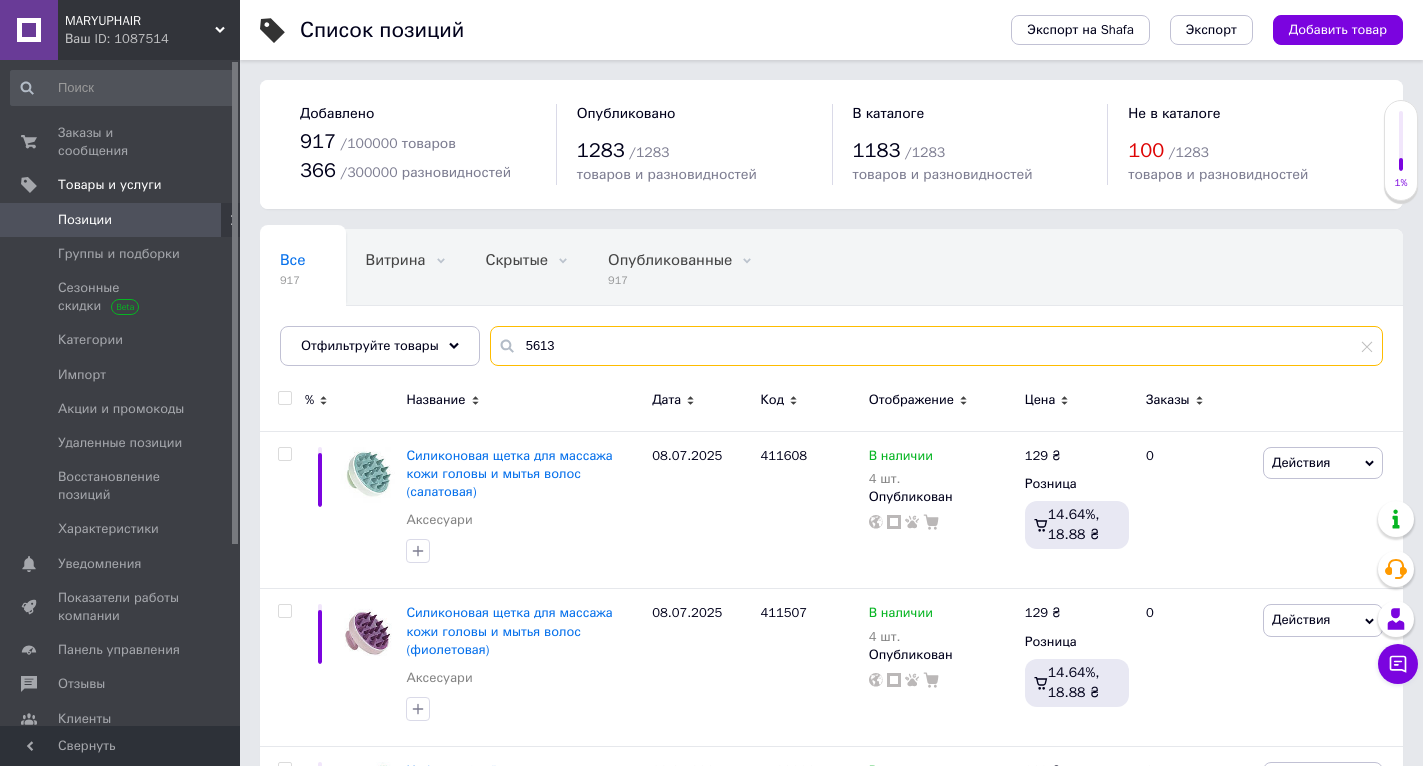 type on "5613" 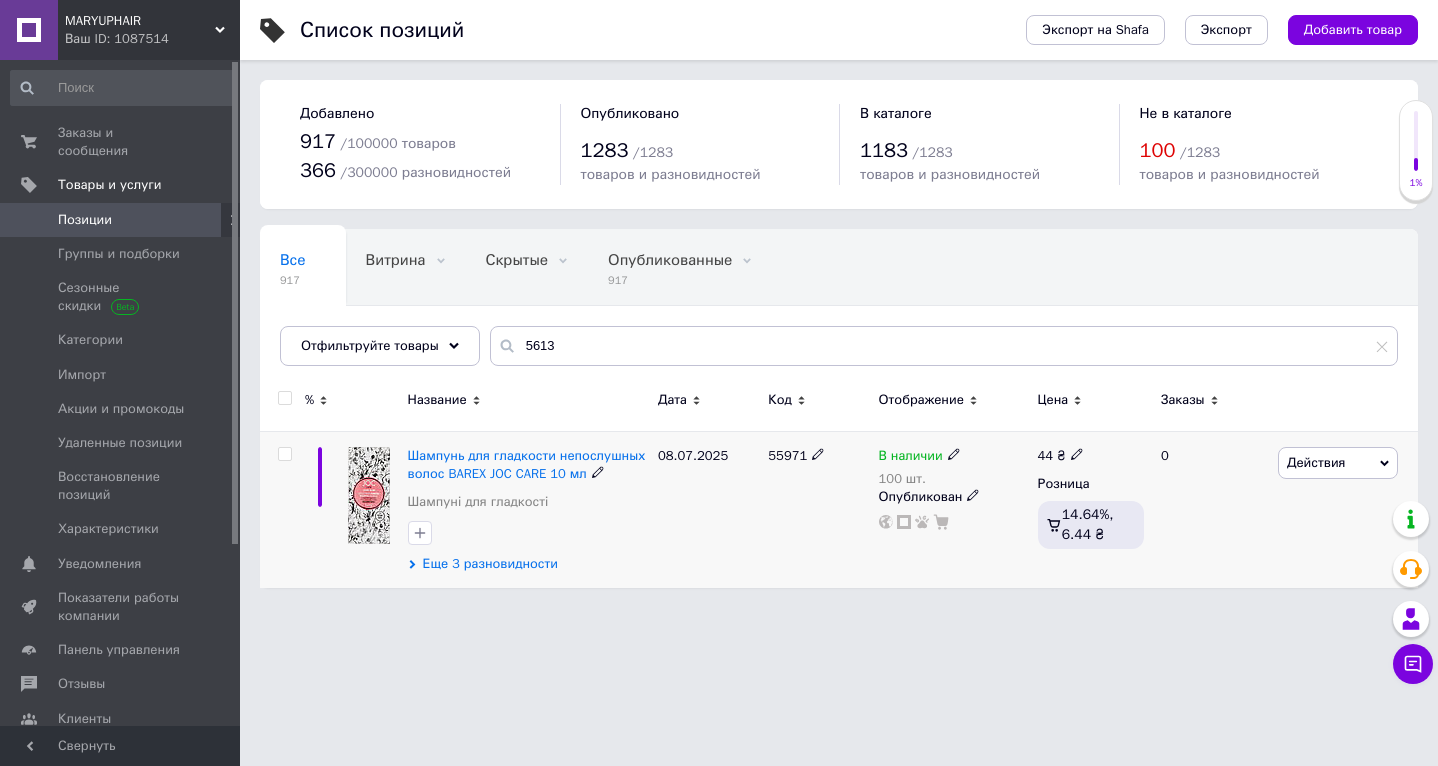 click on "Еще 3 разновидности" at bounding box center [490, 564] 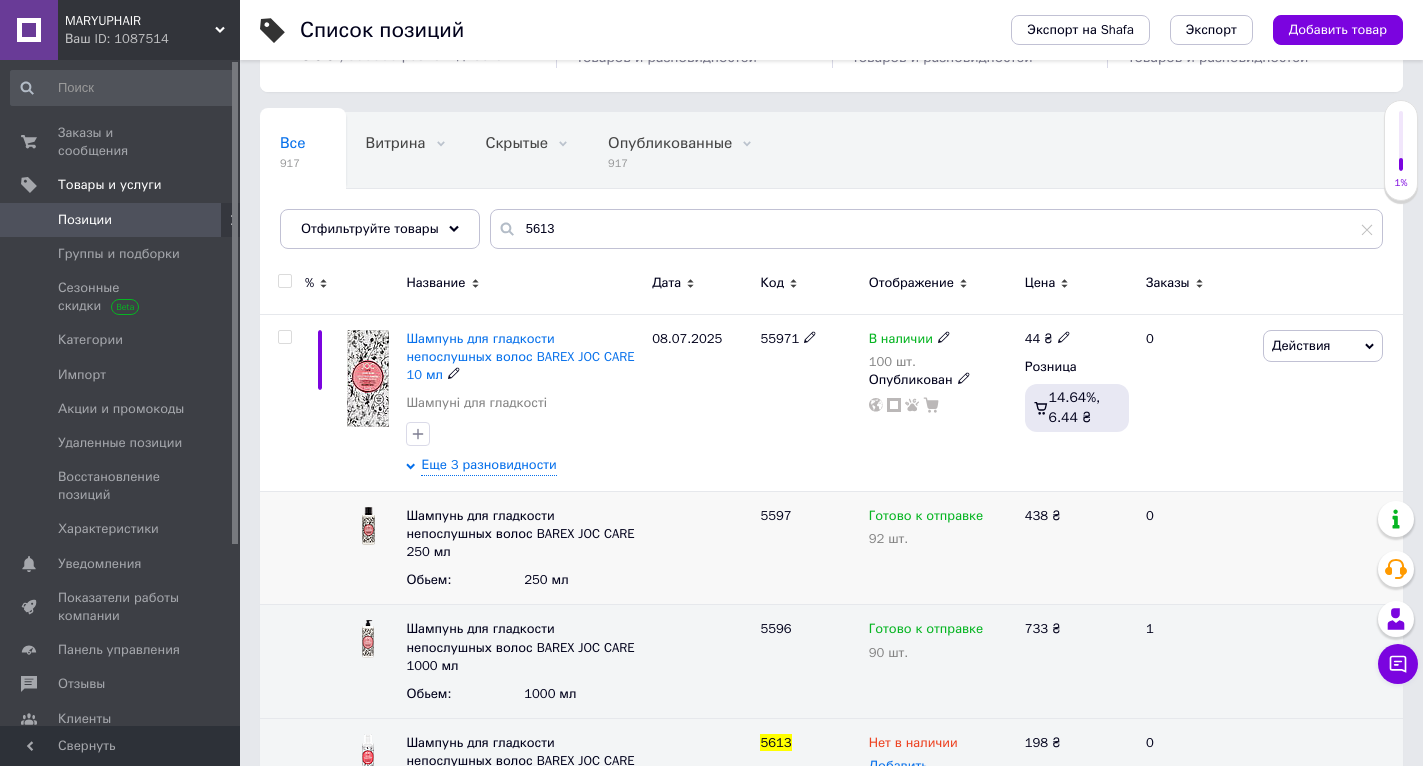 scroll, scrollTop: 130, scrollLeft: 0, axis: vertical 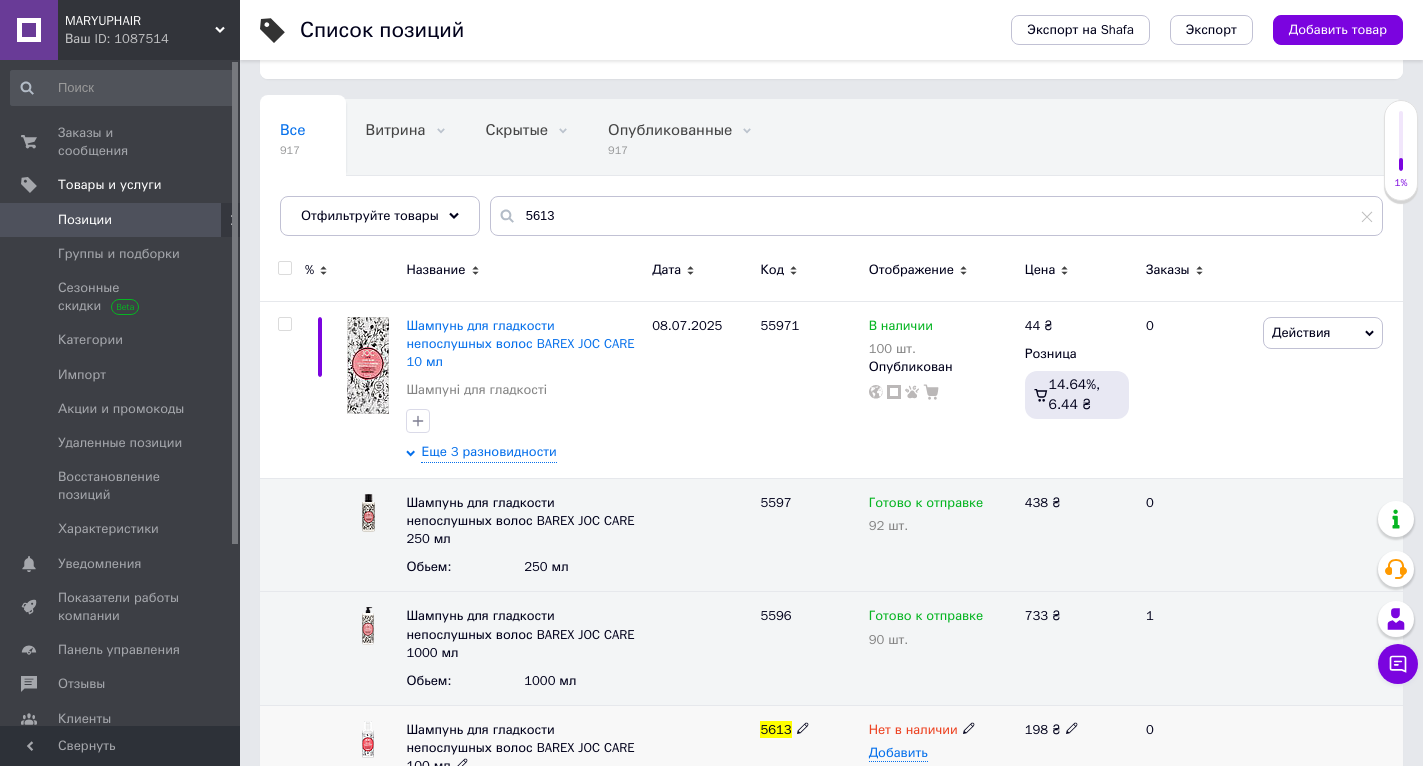 click 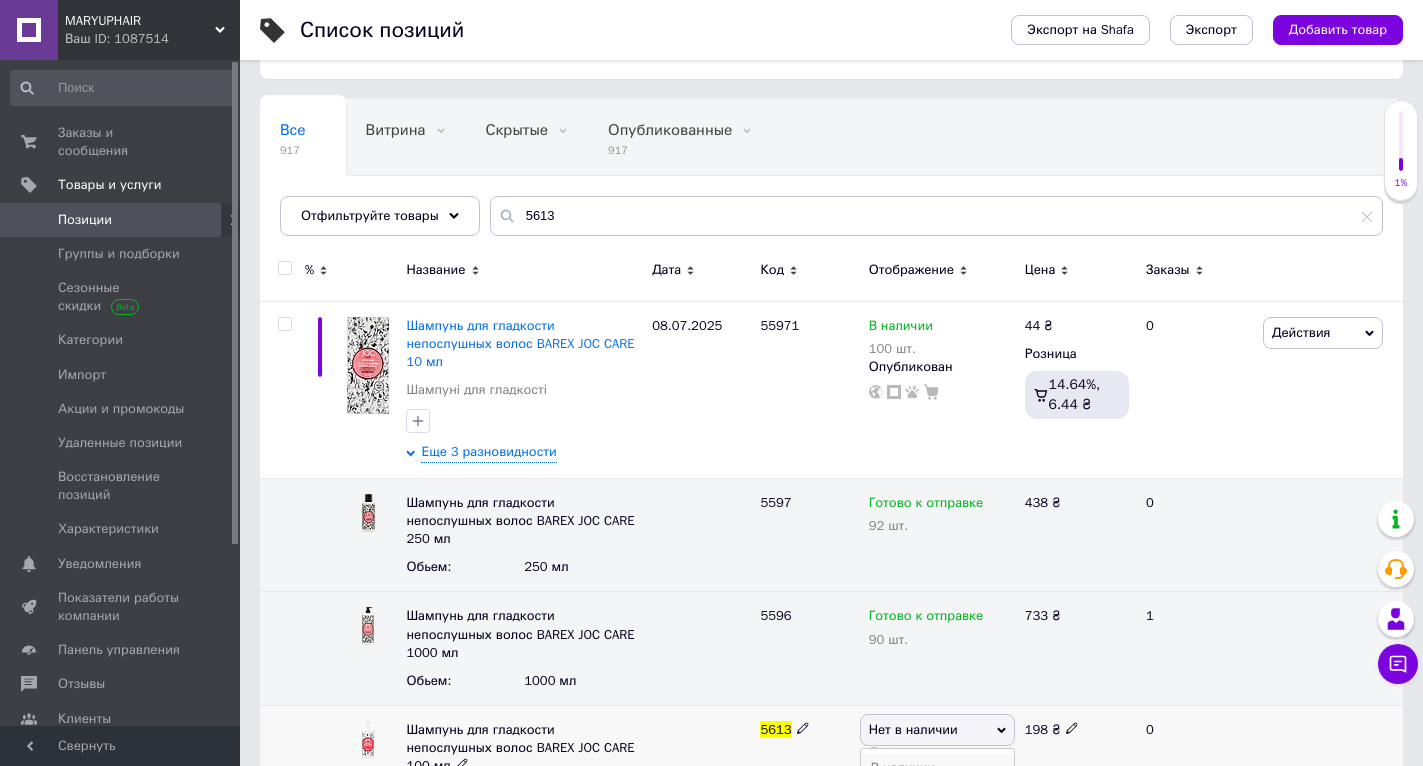 click on "В наличии" at bounding box center (937, 768) 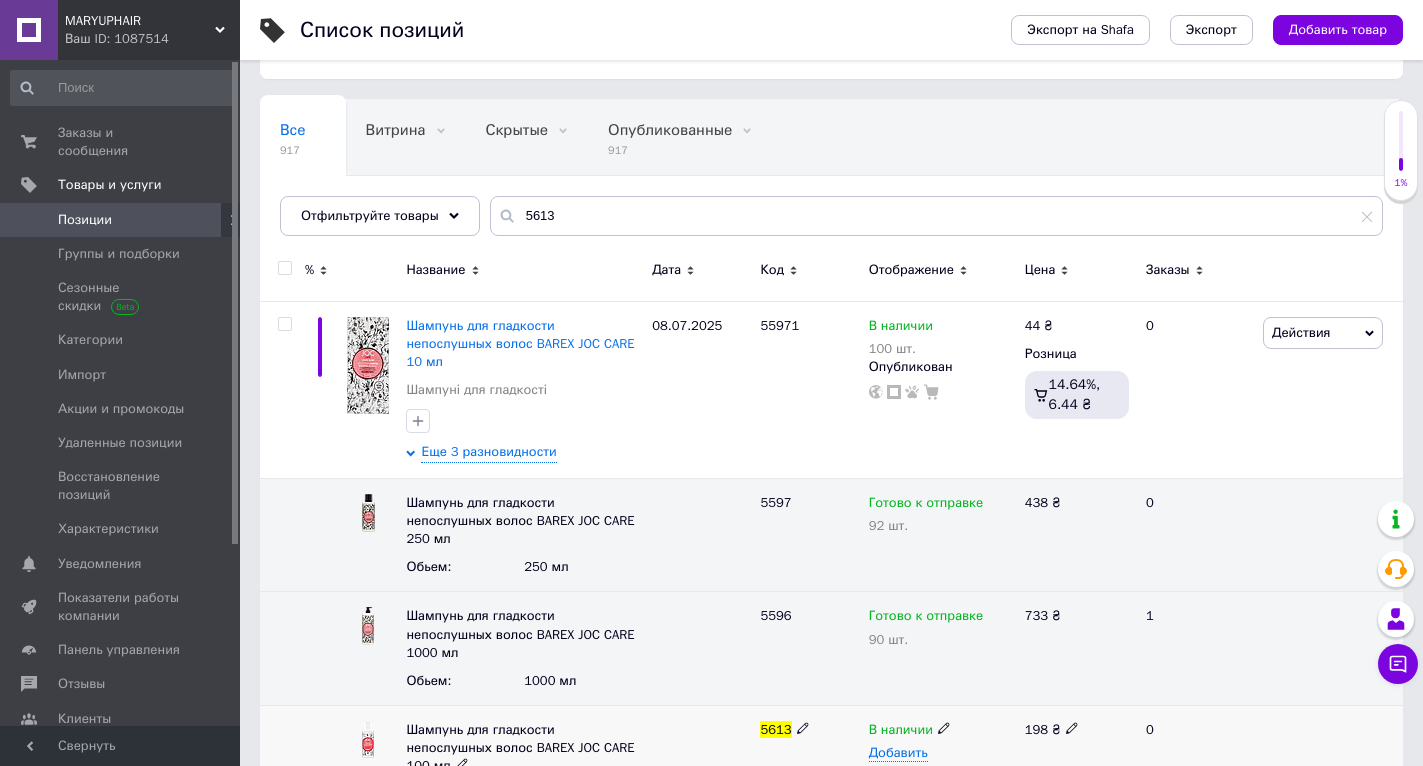 click 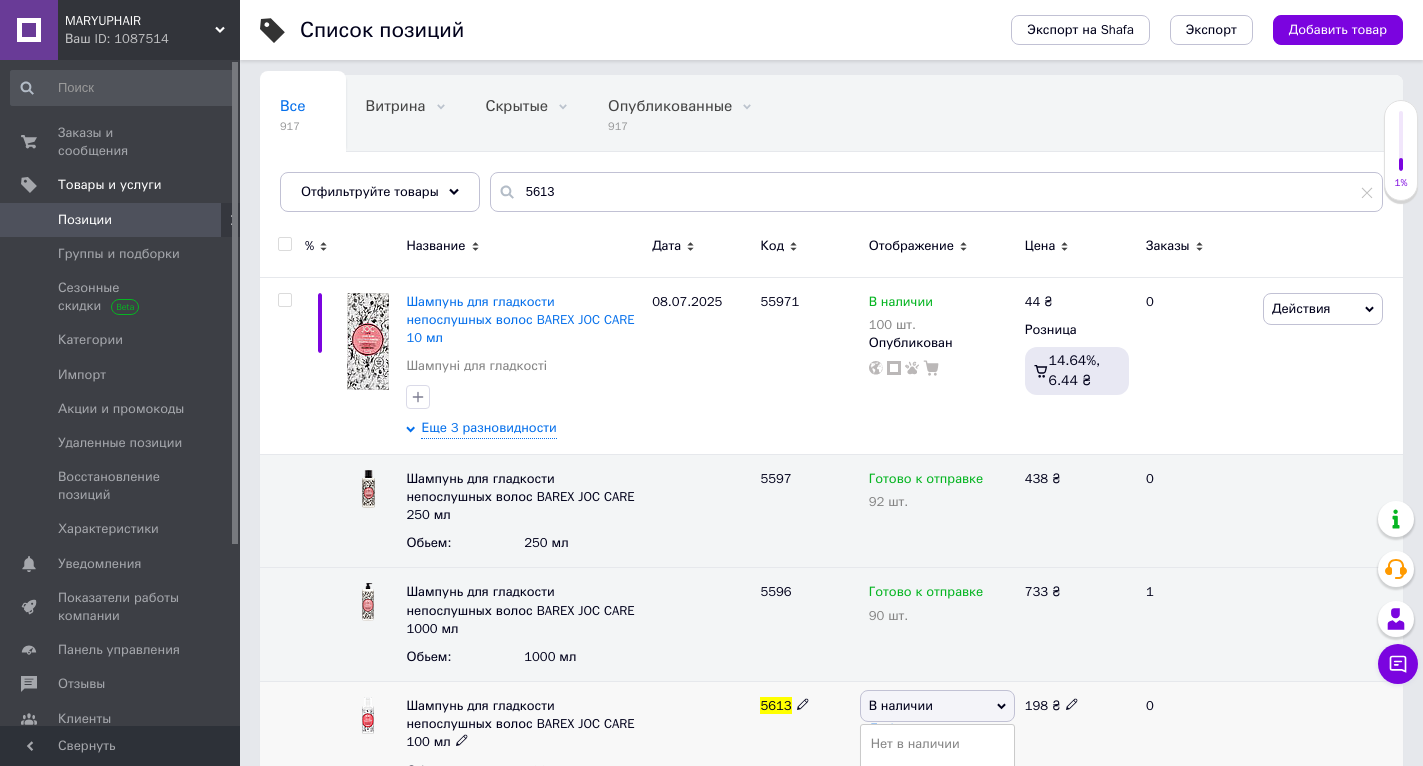 click on "Готово к отправке" at bounding box center [937, 801] 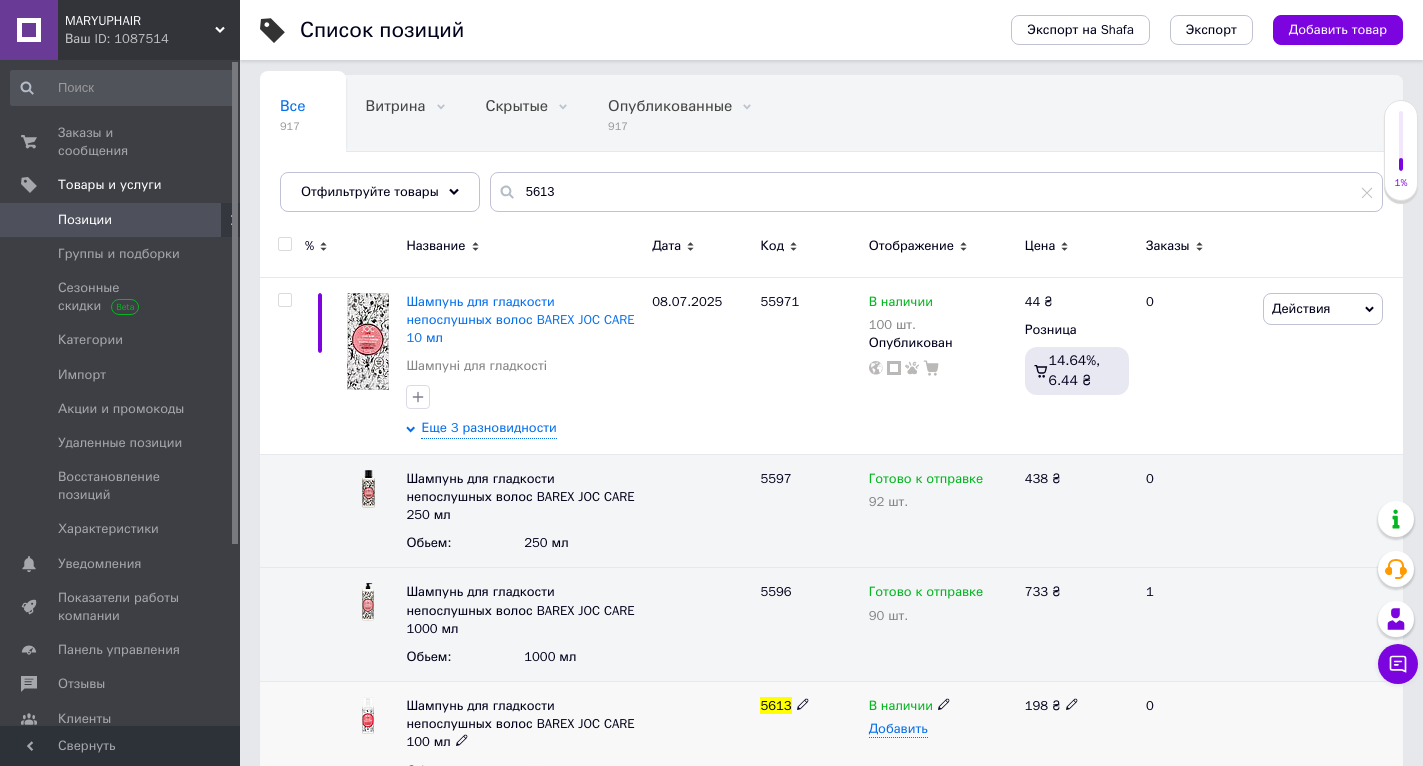scroll, scrollTop: 130, scrollLeft: 0, axis: vertical 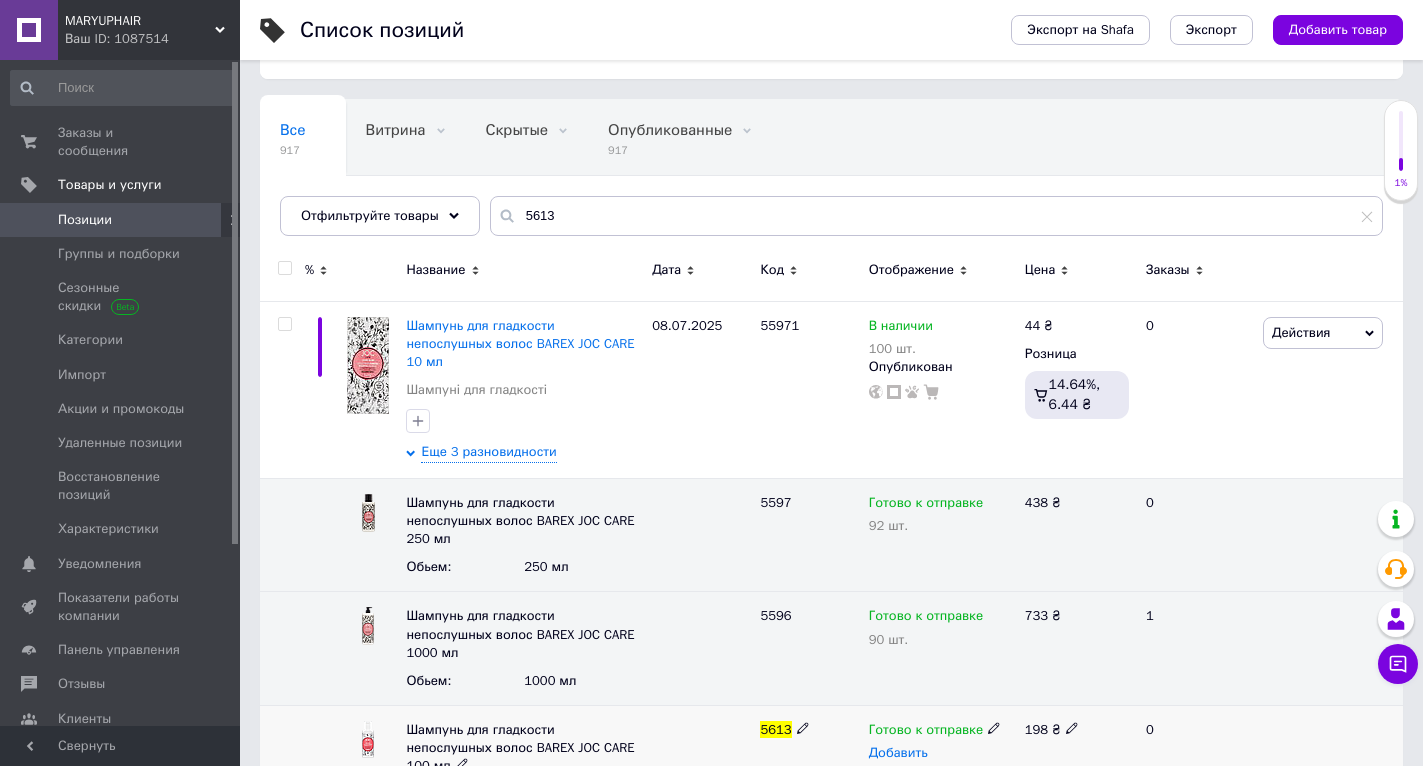 click on "Добавить" at bounding box center (898, 753) 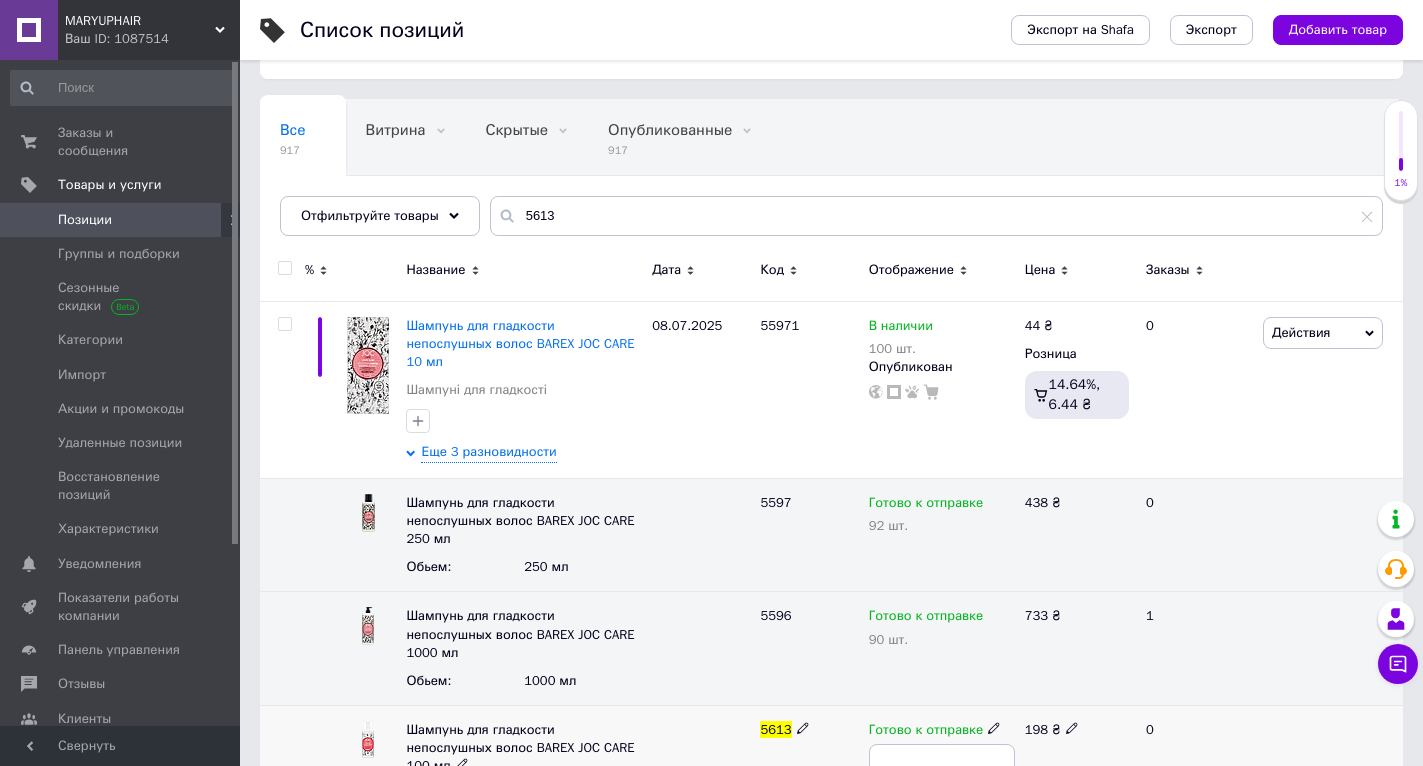 type on "2" 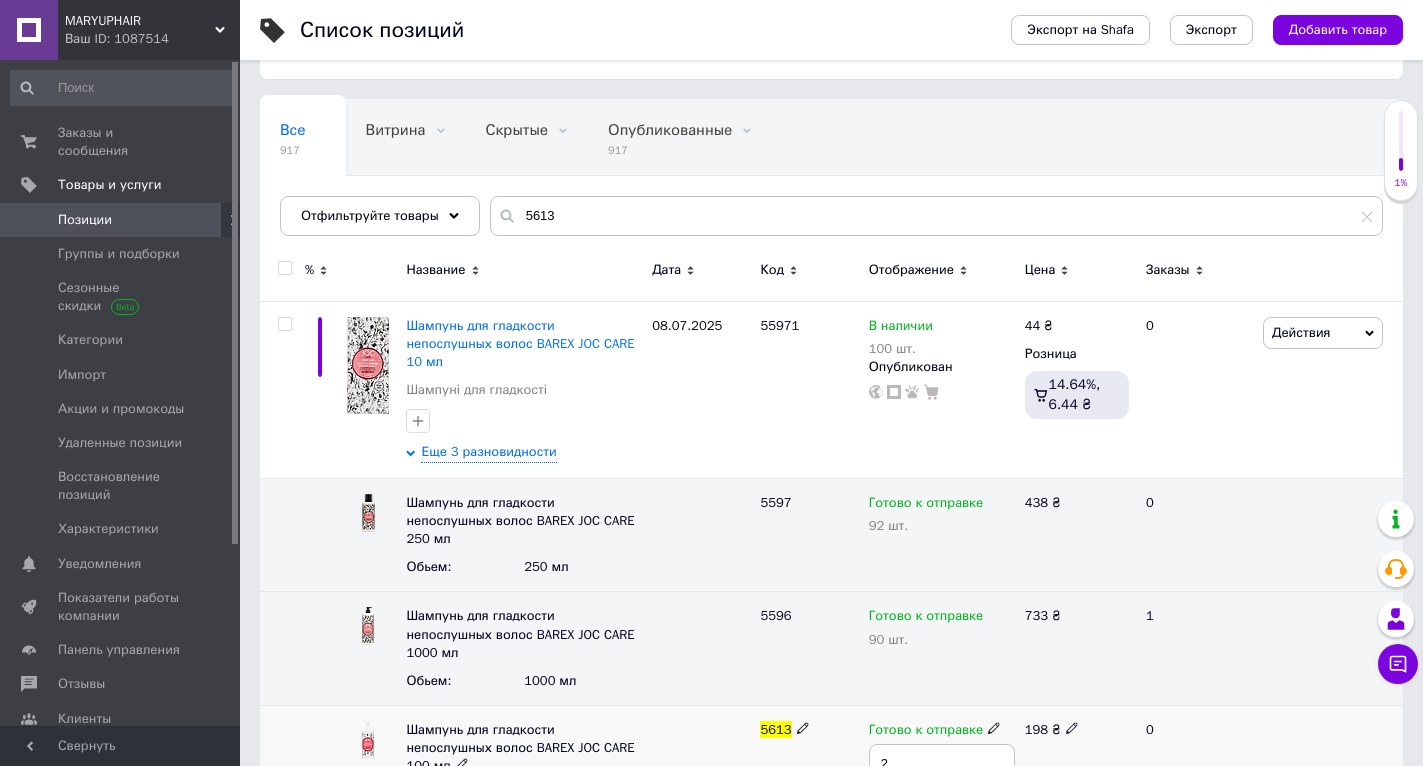 click on "5613" at bounding box center [809, 762] 